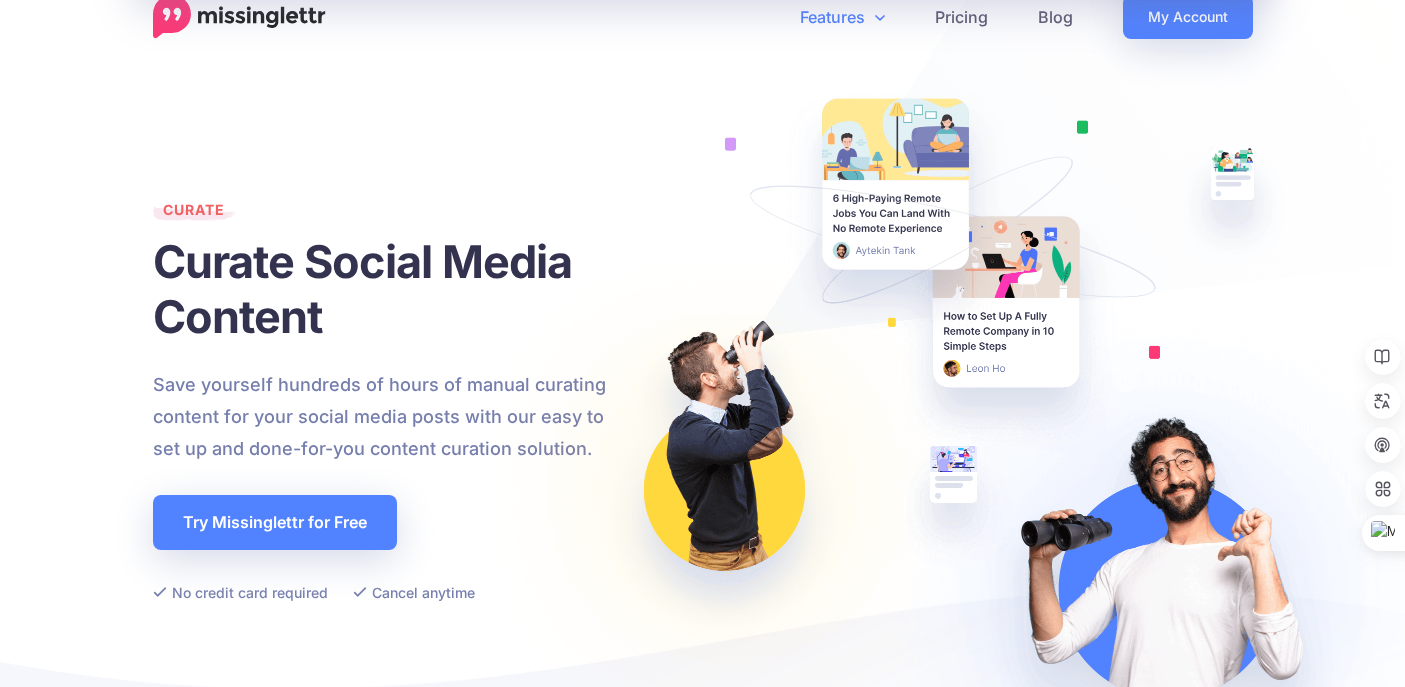 scroll, scrollTop: 0, scrollLeft: 0, axis: both 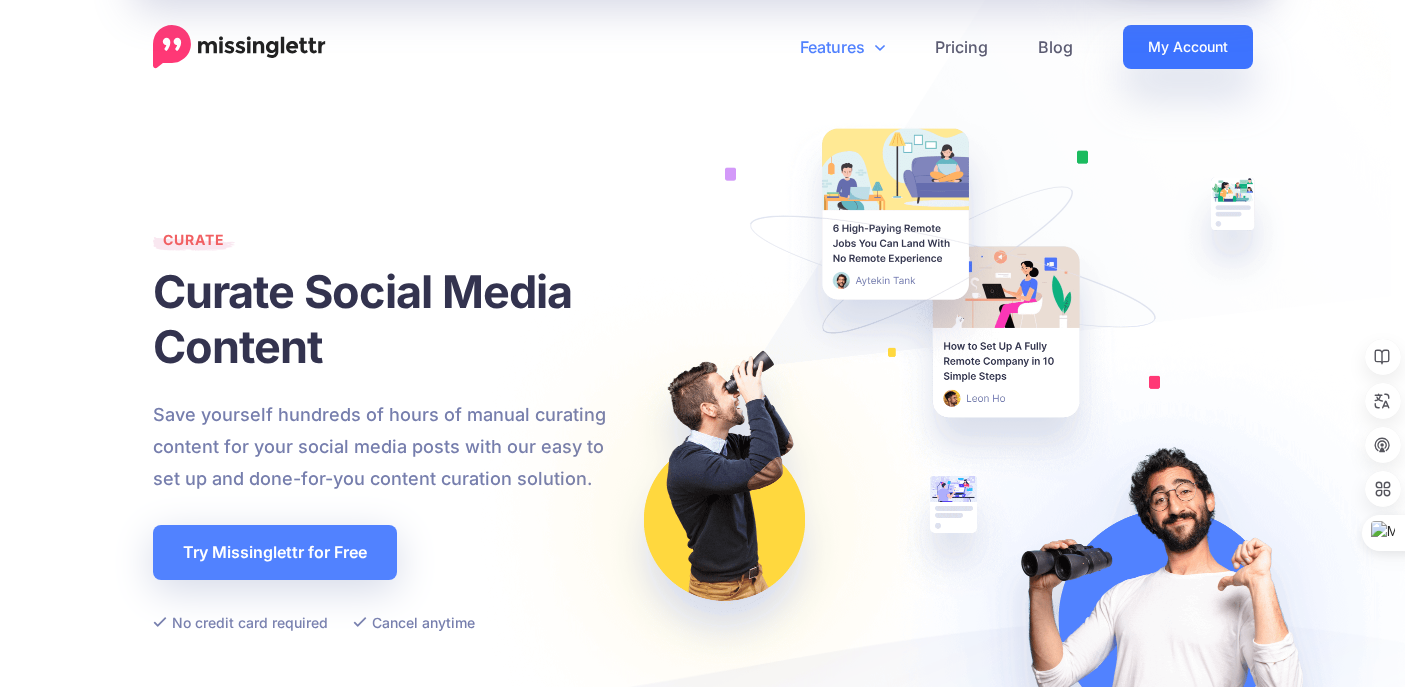 click on "My Account" at bounding box center (1188, 47) 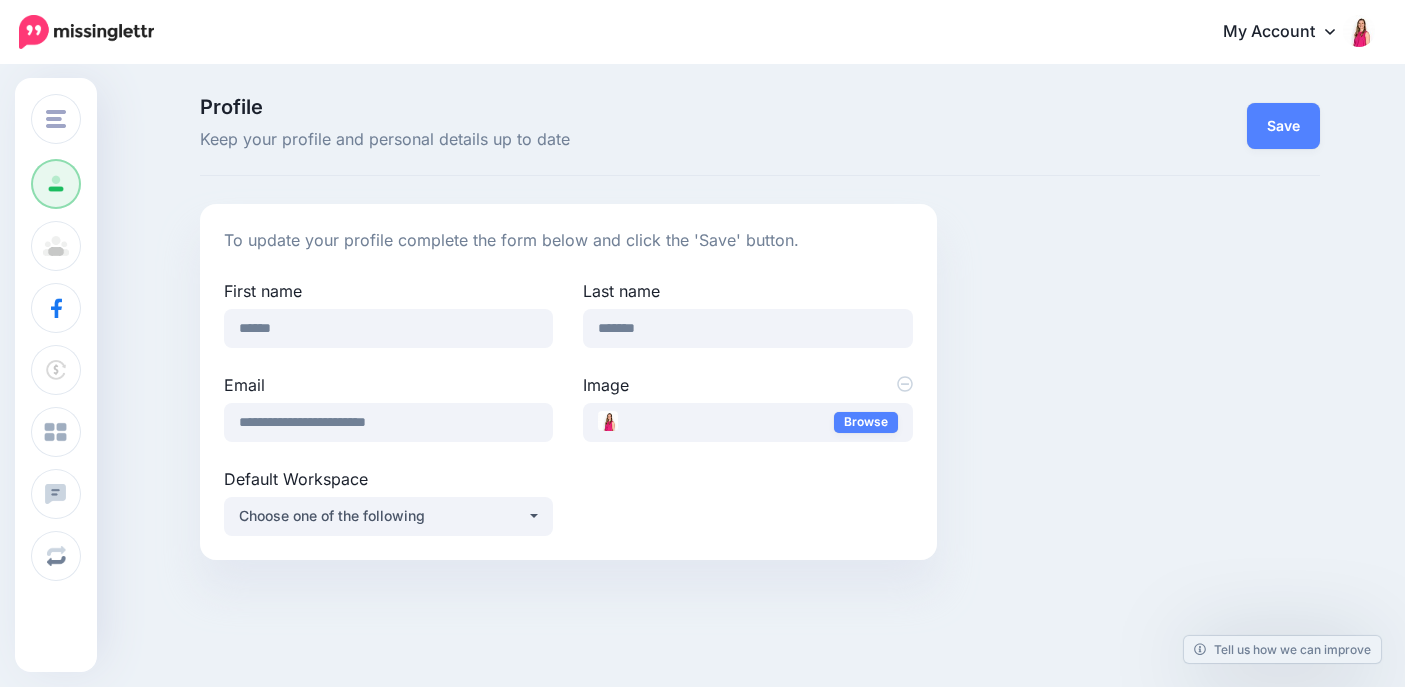 scroll, scrollTop: 0, scrollLeft: 0, axis: both 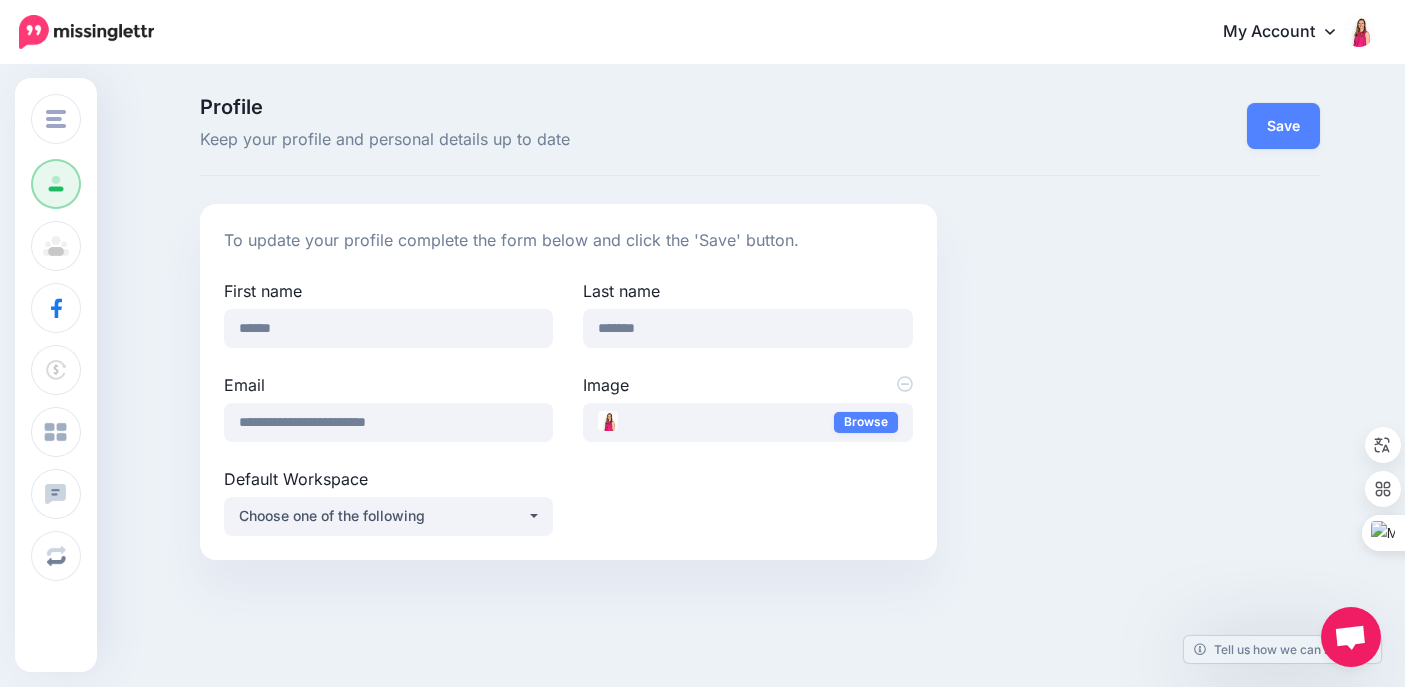 click on "My Account" at bounding box center [1289, 32] 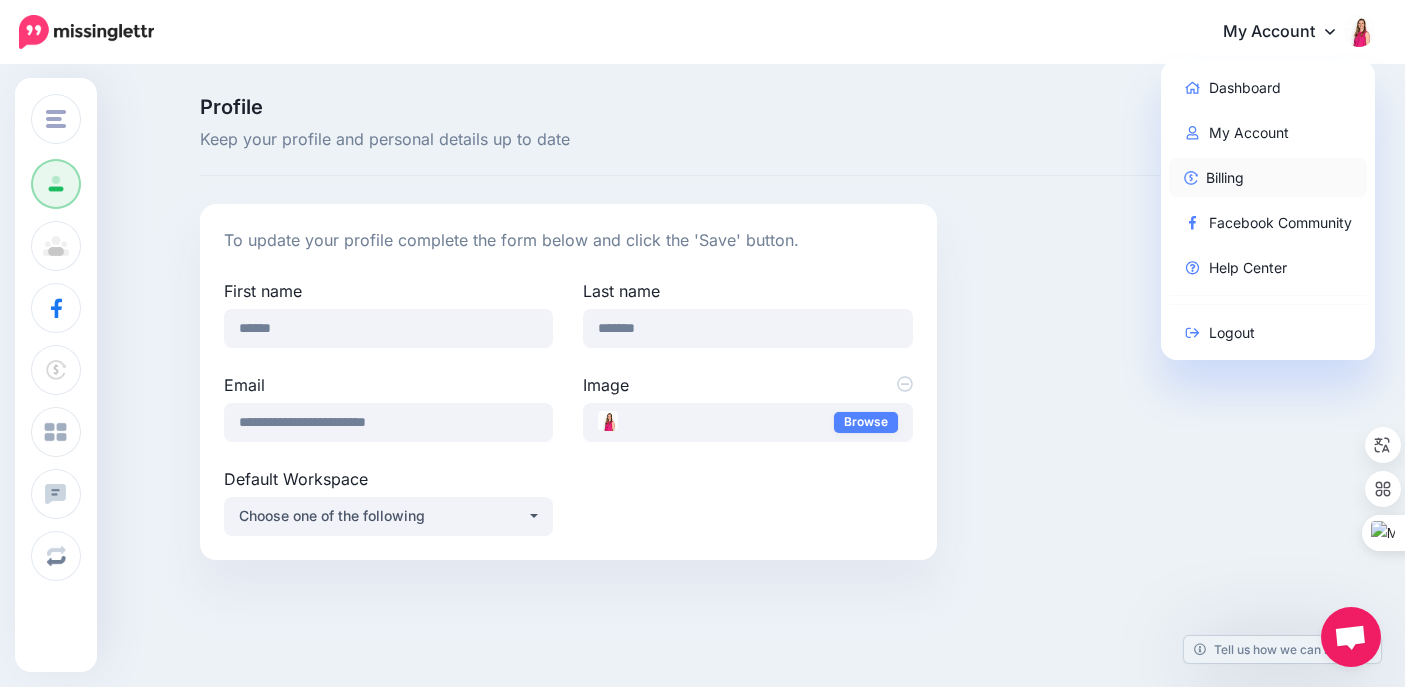 click on "Billing" at bounding box center [1268, 177] 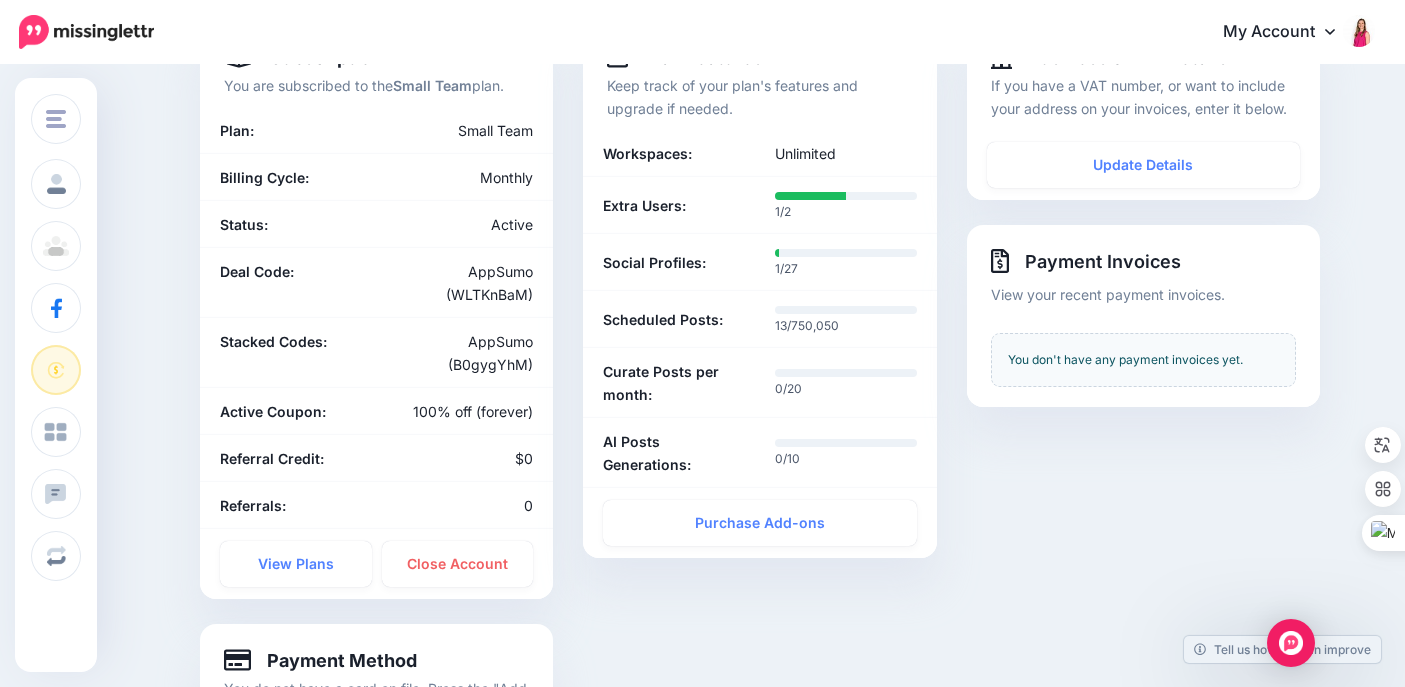 scroll, scrollTop: 0, scrollLeft: 0, axis: both 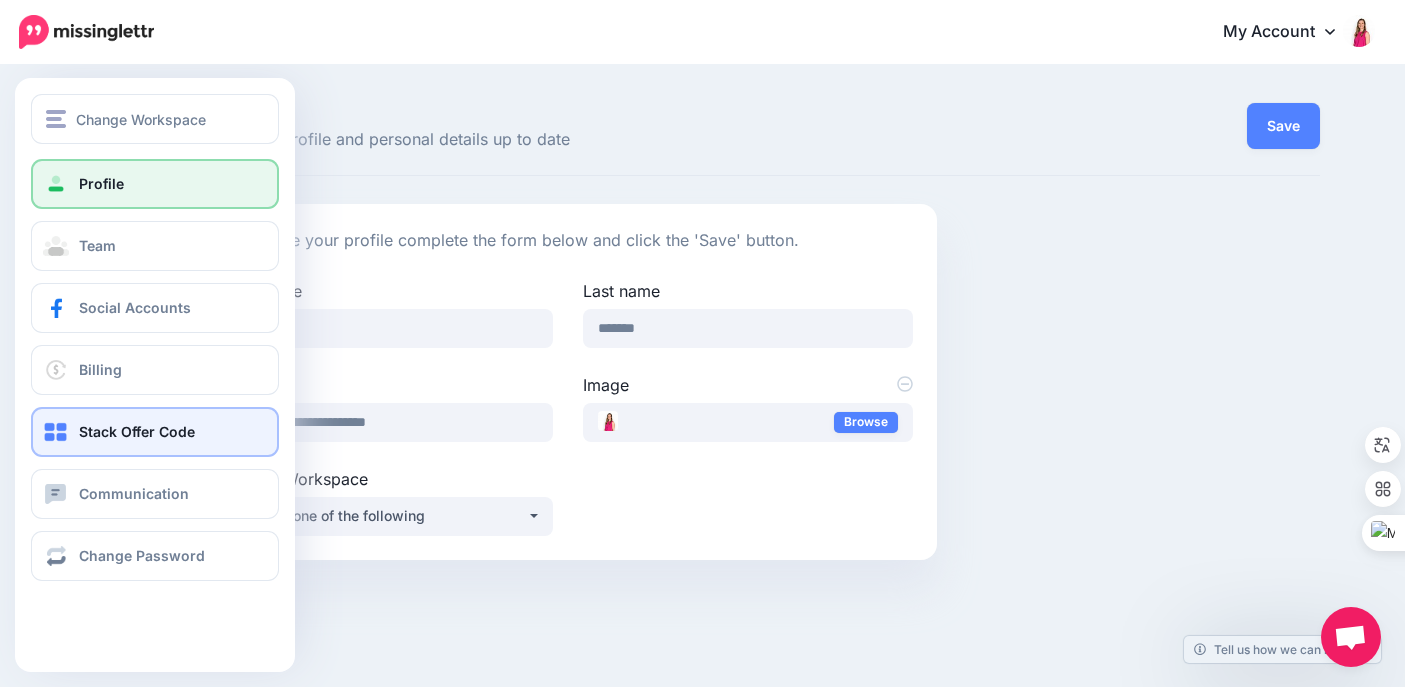 click on "Stack Offer Code" at bounding box center [137, 431] 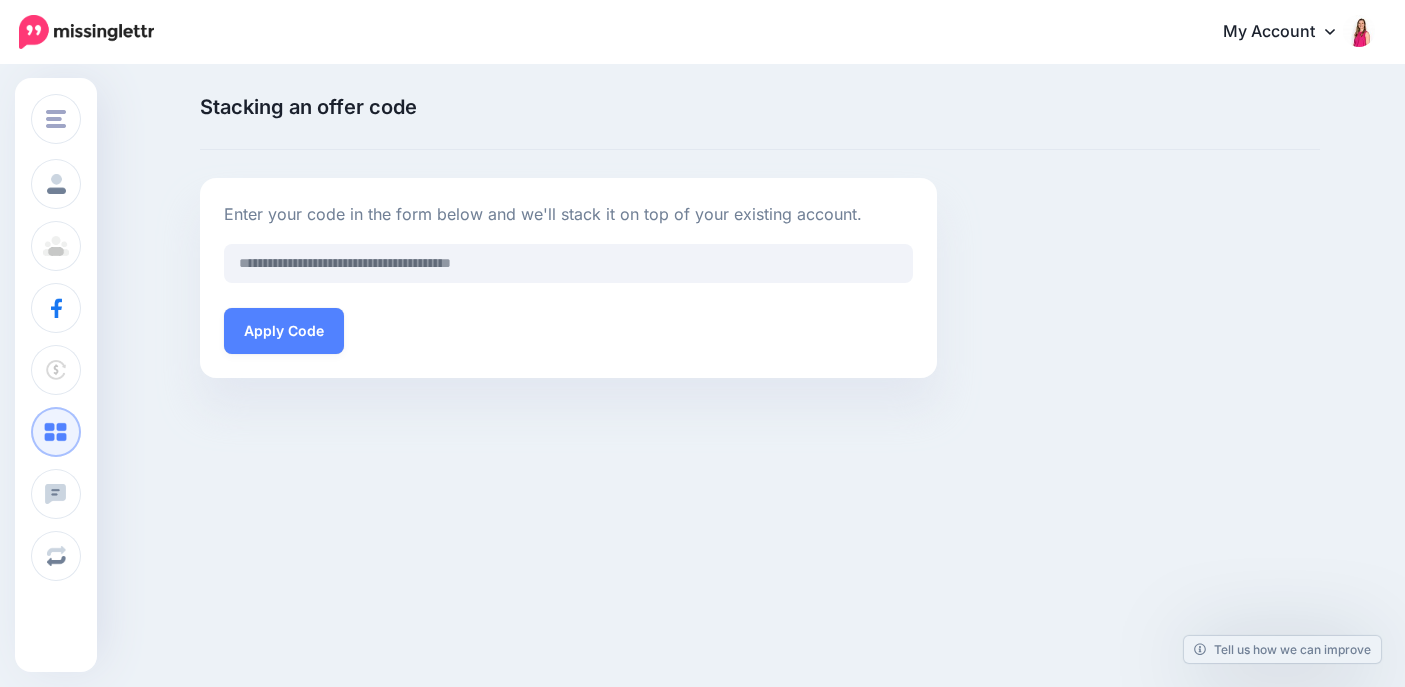 scroll, scrollTop: 0, scrollLeft: 0, axis: both 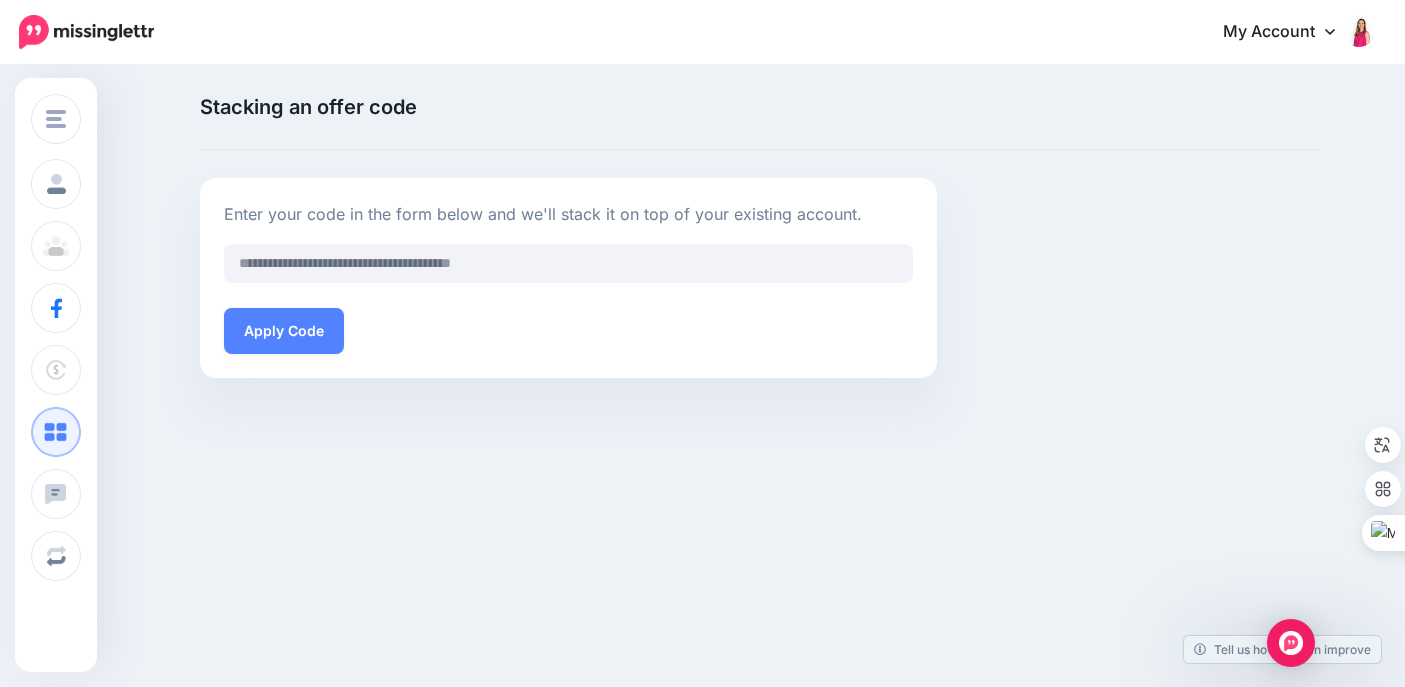click on "Change Workspace
Dr. Silvia Schäfer.com
Add Workspace
Profile
Team
Social Accounts
Billing
Stack Offer Code
Communication
Change Password
Facebook Community
Terms" at bounding box center [702, 323] 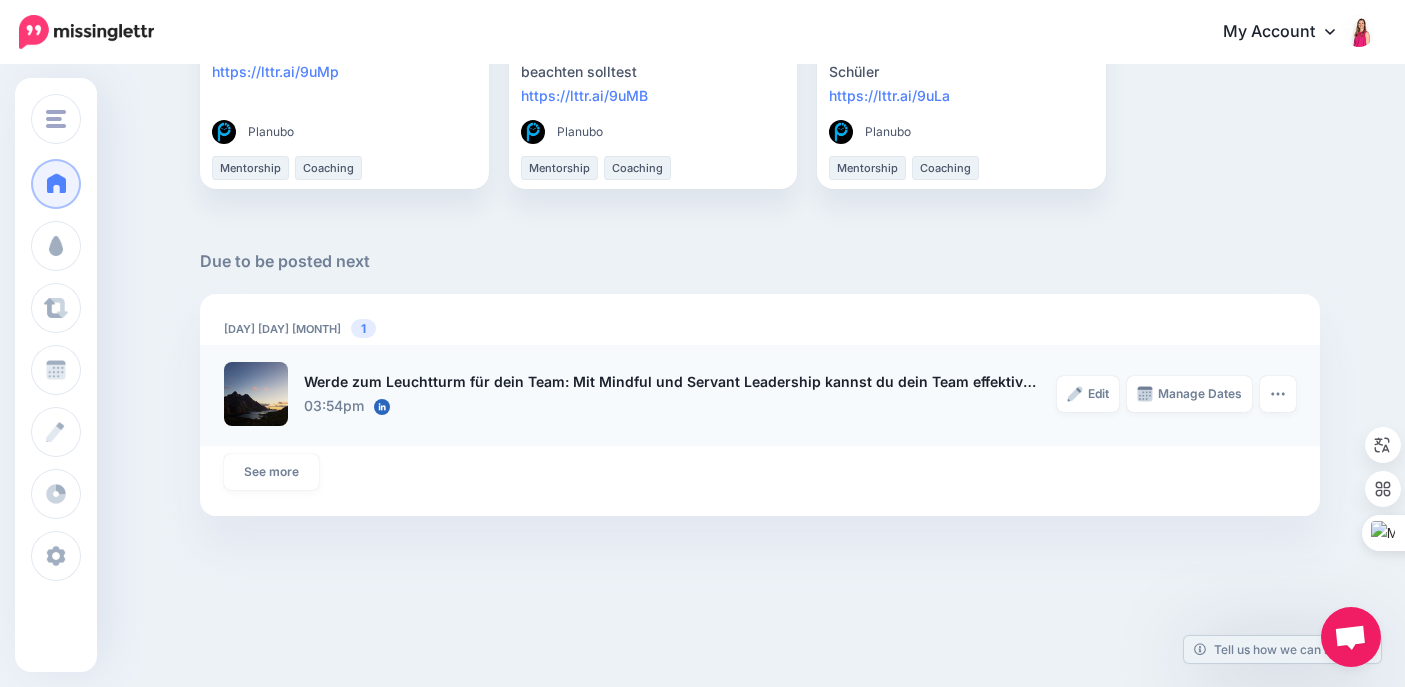 scroll, scrollTop: 1136, scrollLeft: 0, axis: vertical 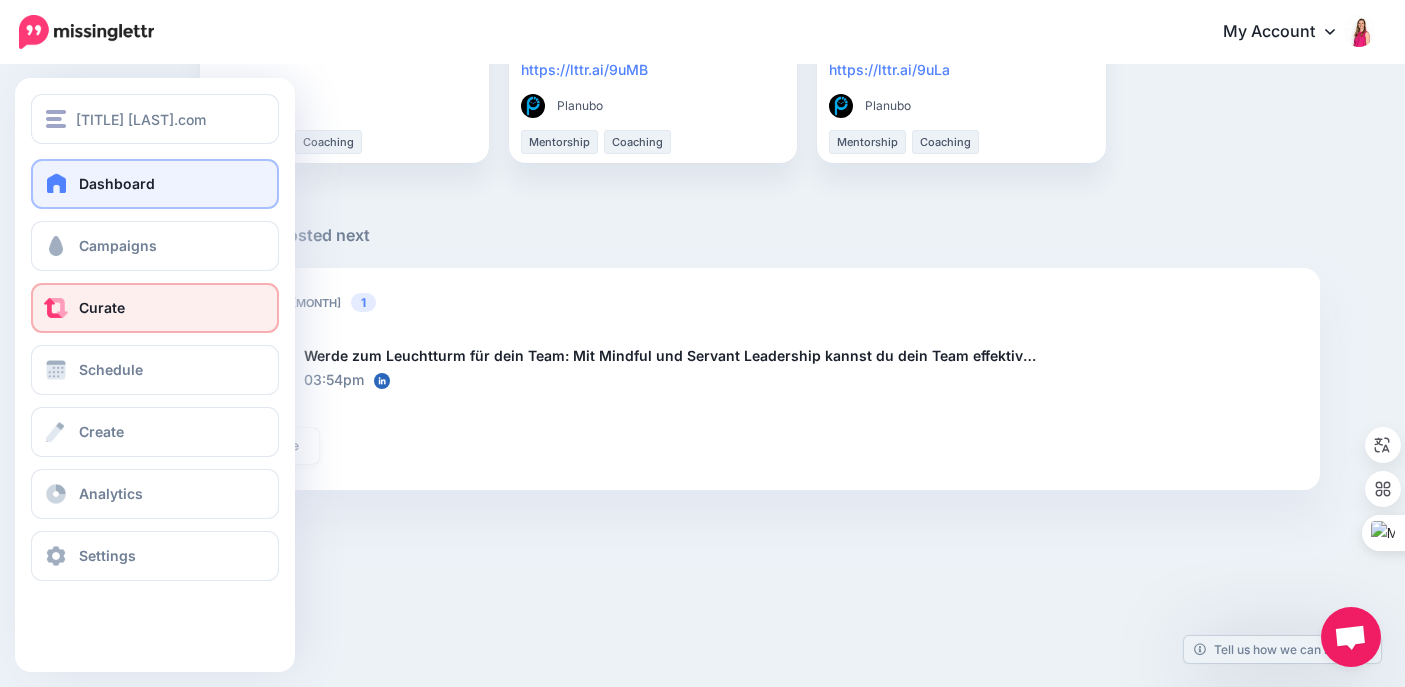 click on "Curate" at bounding box center (102, 307) 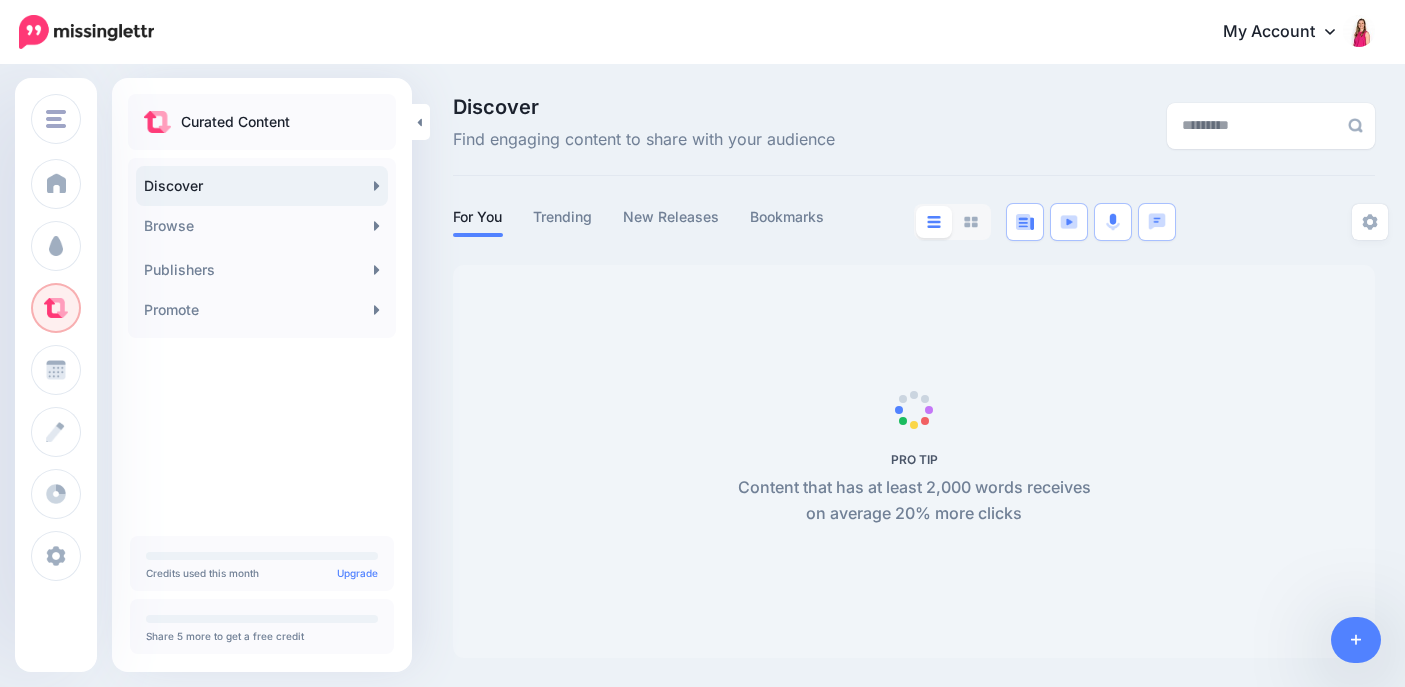 scroll, scrollTop: 0, scrollLeft: 0, axis: both 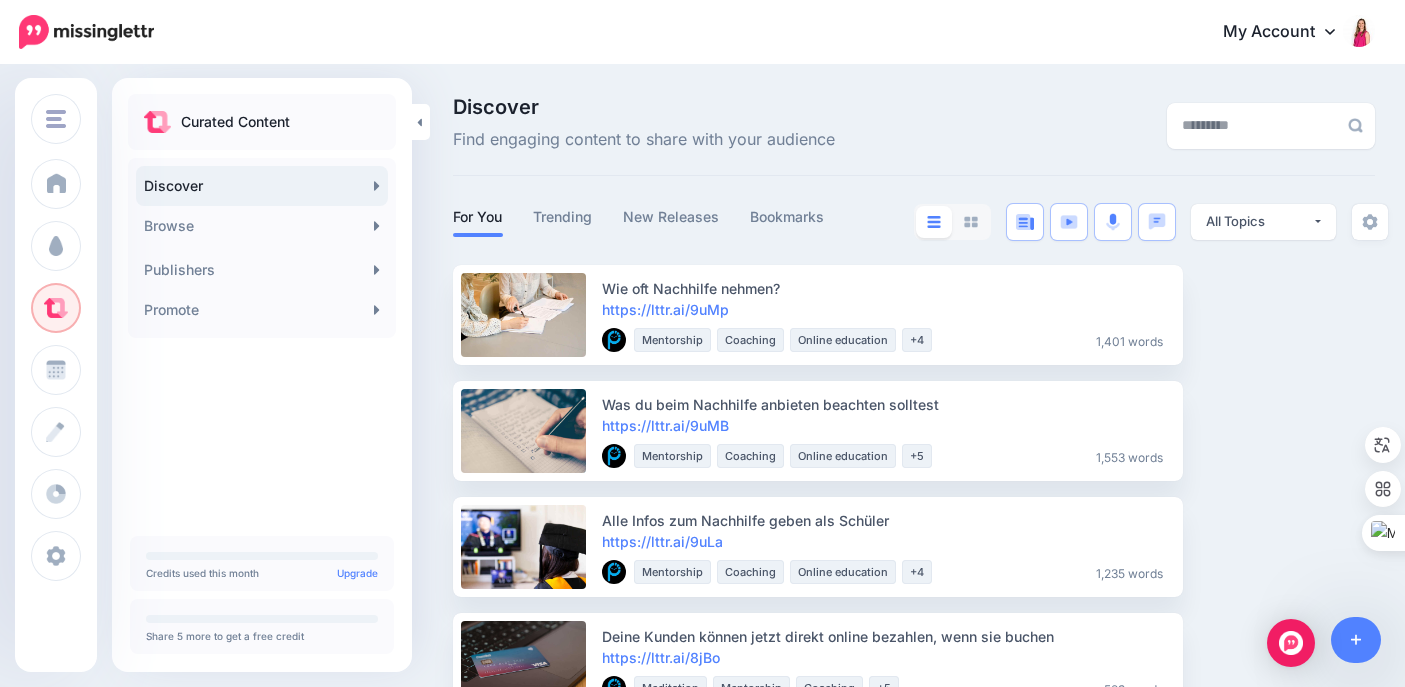 click on "My Account" at bounding box center [1289, 32] 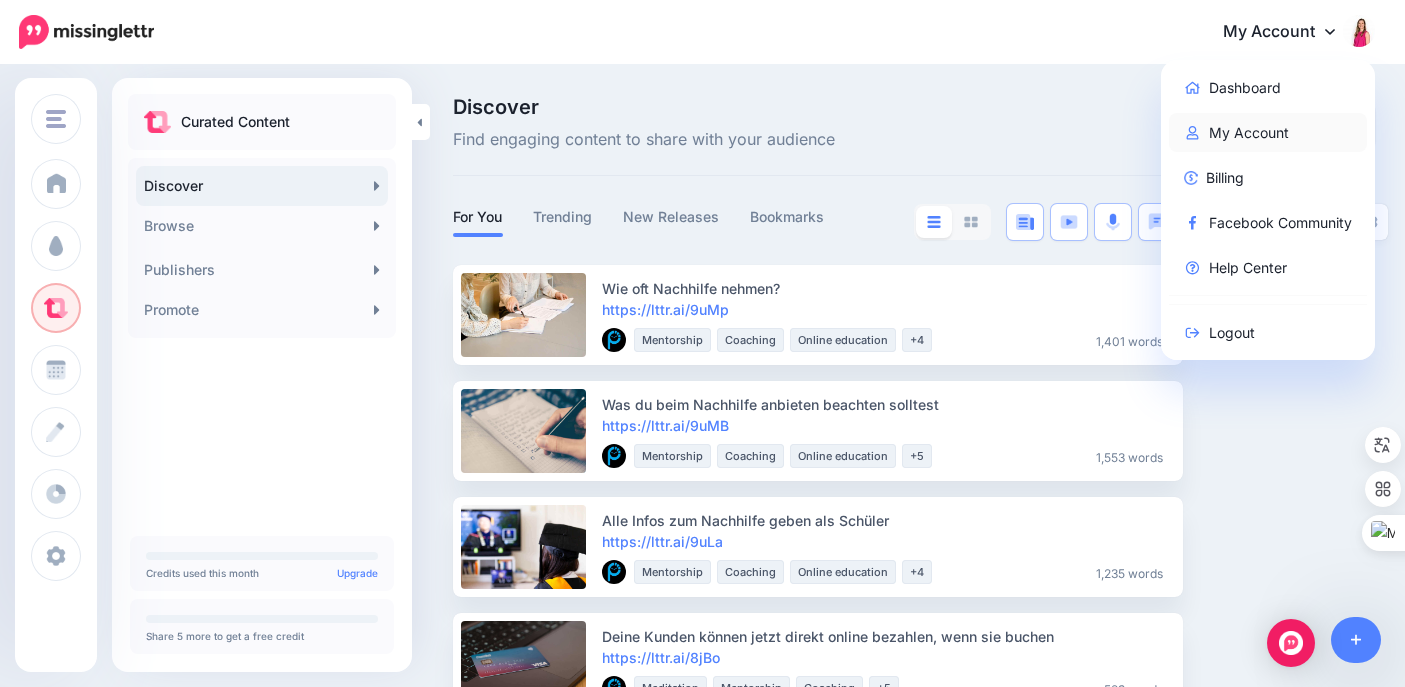 click on "My Account" at bounding box center [1268, 132] 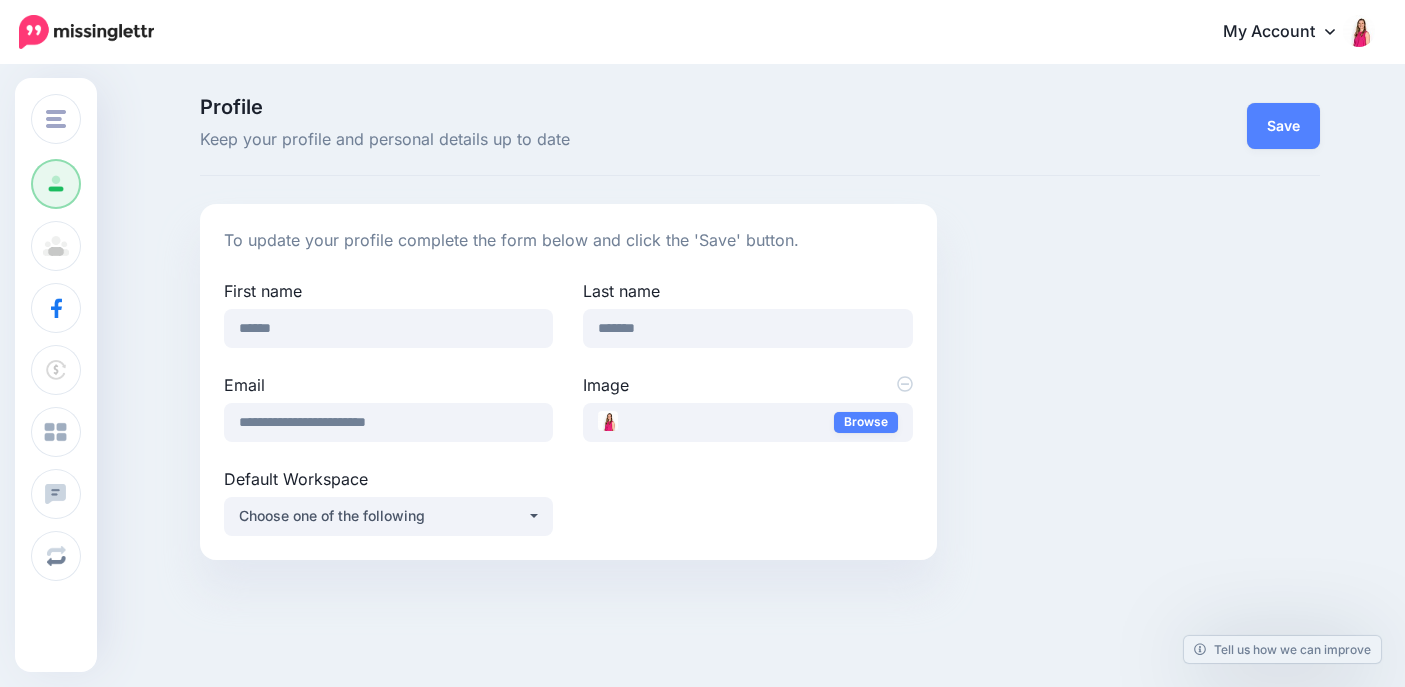 scroll, scrollTop: 0, scrollLeft: 0, axis: both 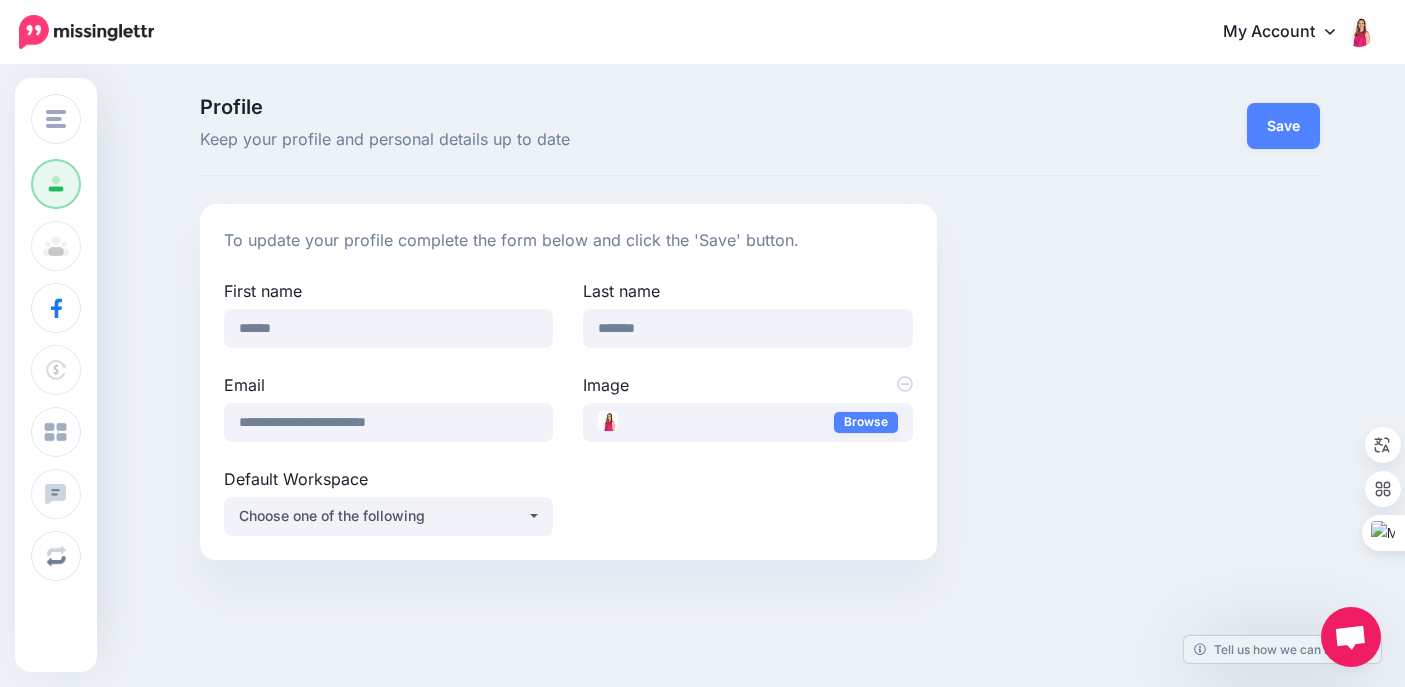 click at bounding box center [86, 32] 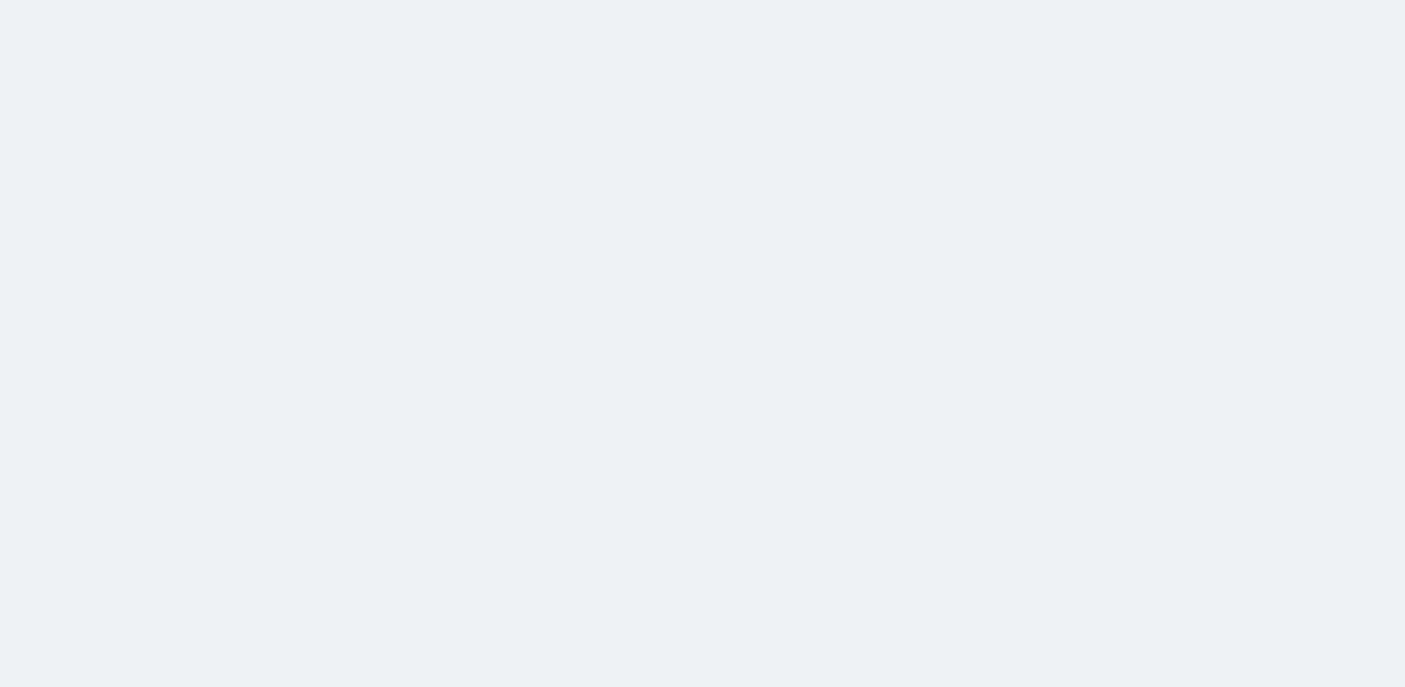 scroll, scrollTop: 0, scrollLeft: 0, axis: both 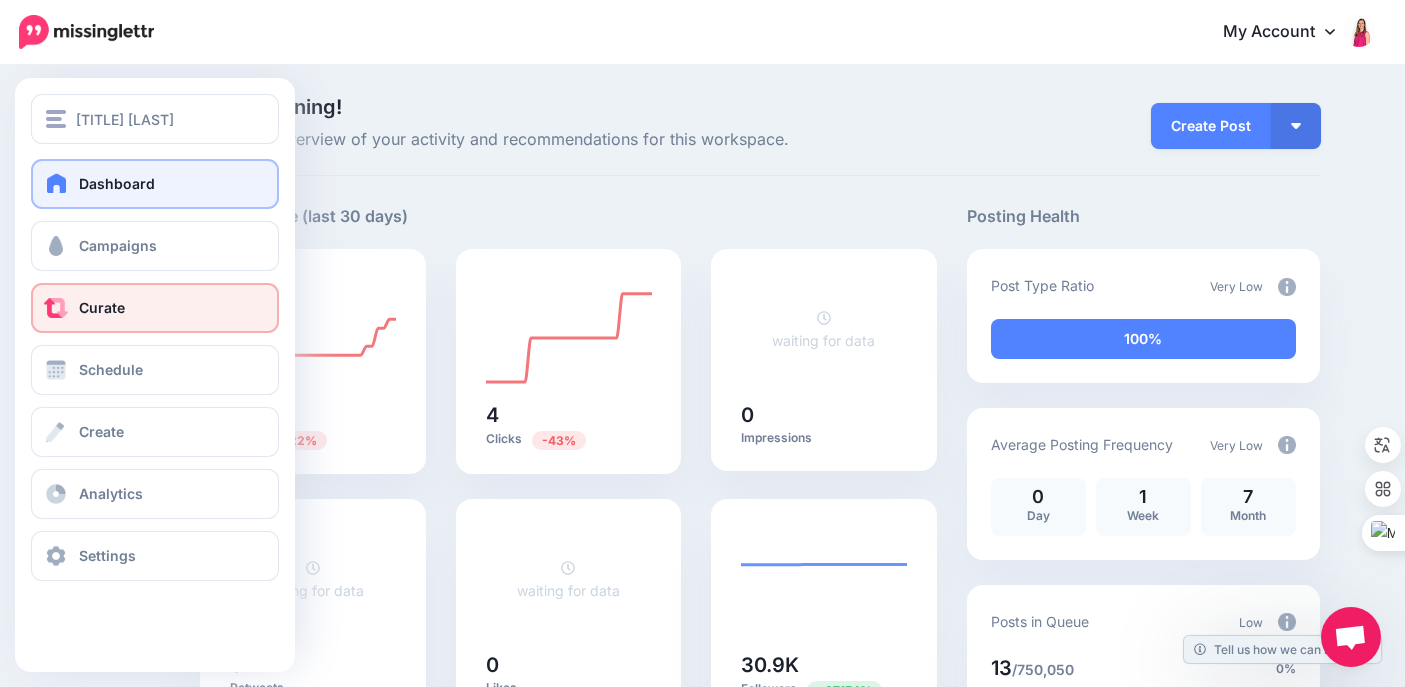 click on "Curate" at bounding box center [102, 307] 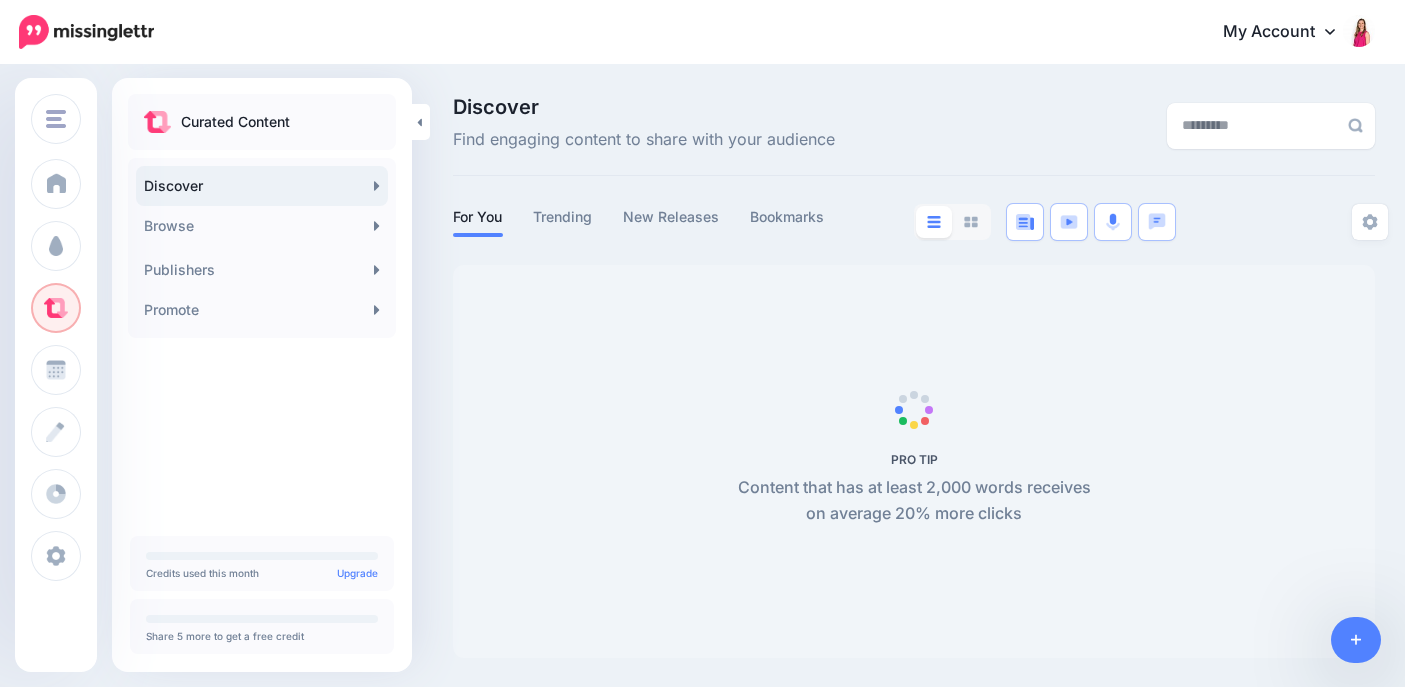scroll, scrollTop: 0, scrollLeft: 0, axis: both 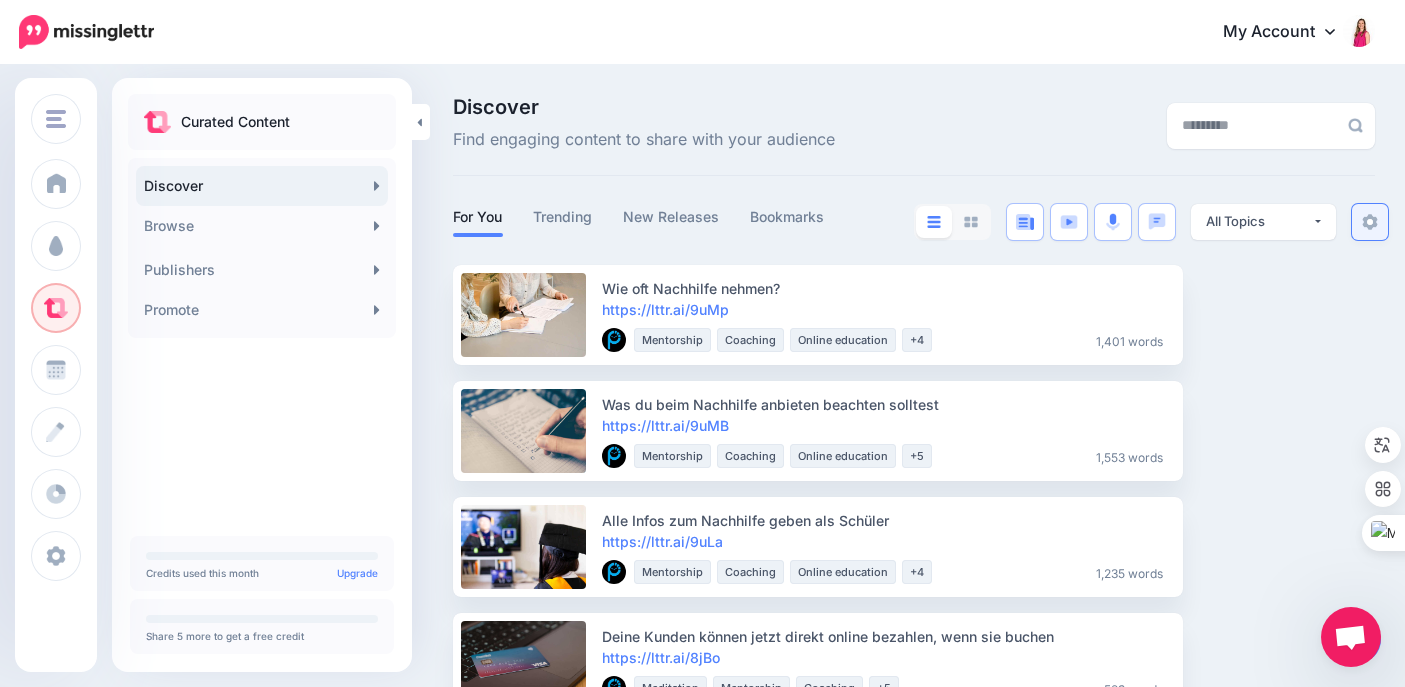 click at bounding box center (1370, 222) 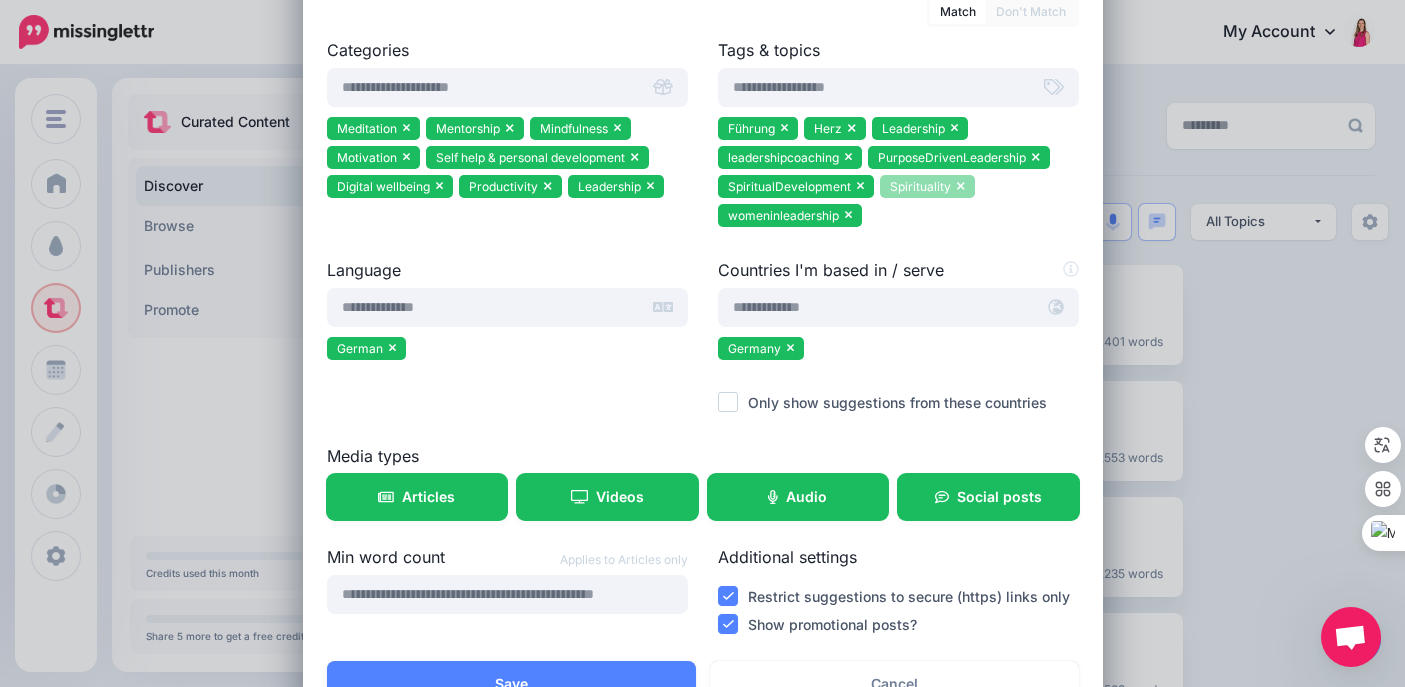 scroll, scrollTop: 266, scrollLeft: 0, axis: vertical 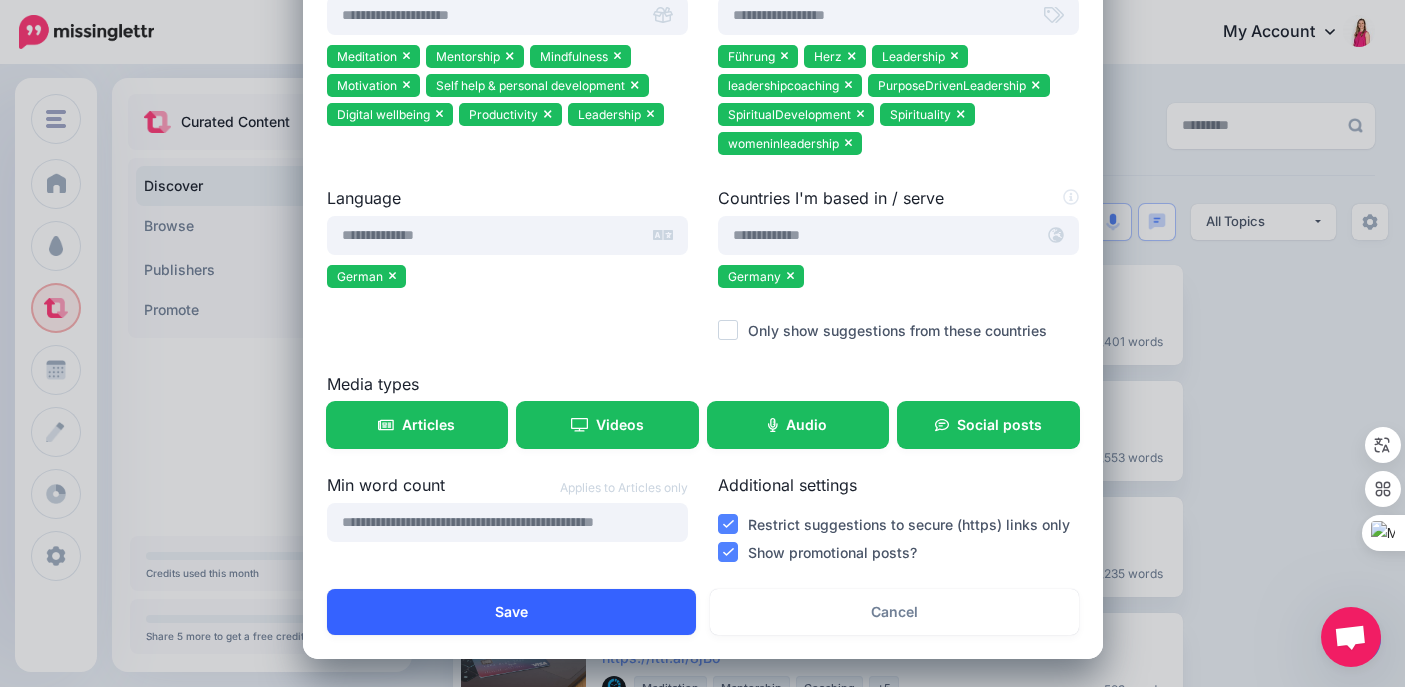 click on "Save" at bounding box center [511, 612] 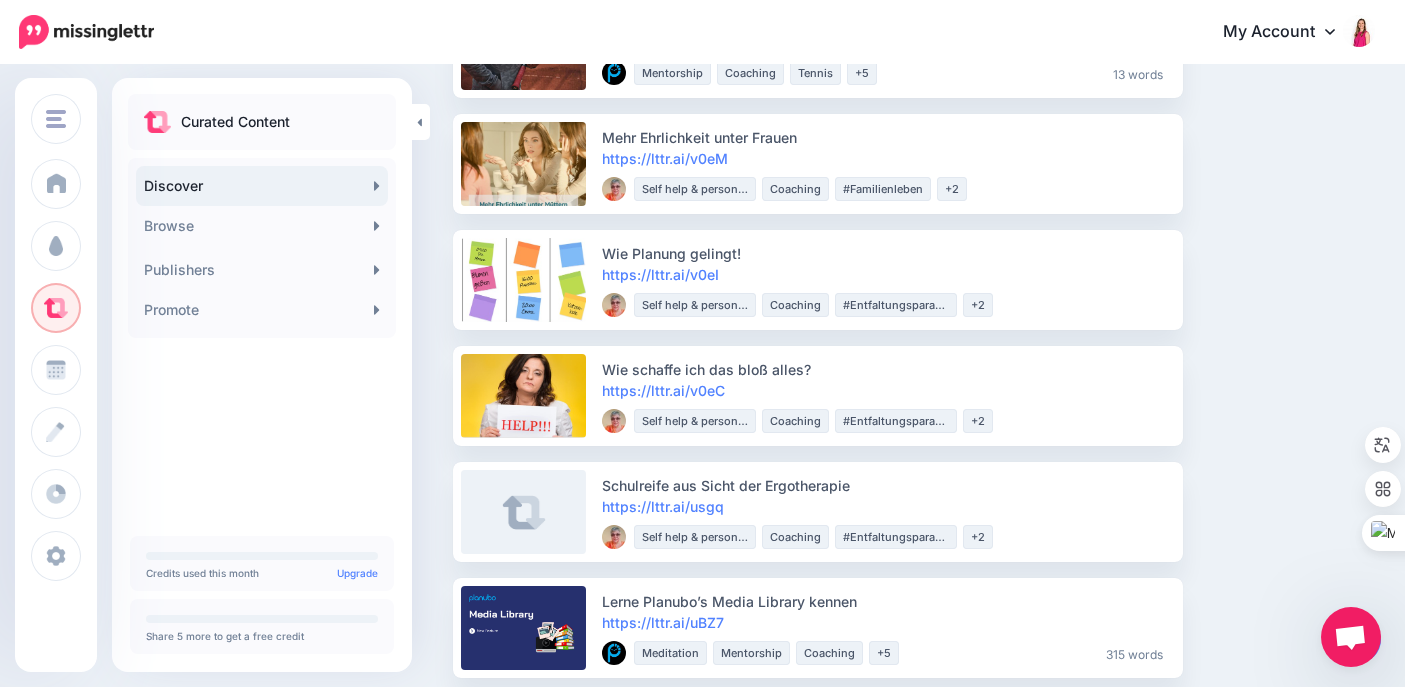 scroll, scrollTop: 868, scrollLeft: 0, axis: vertical 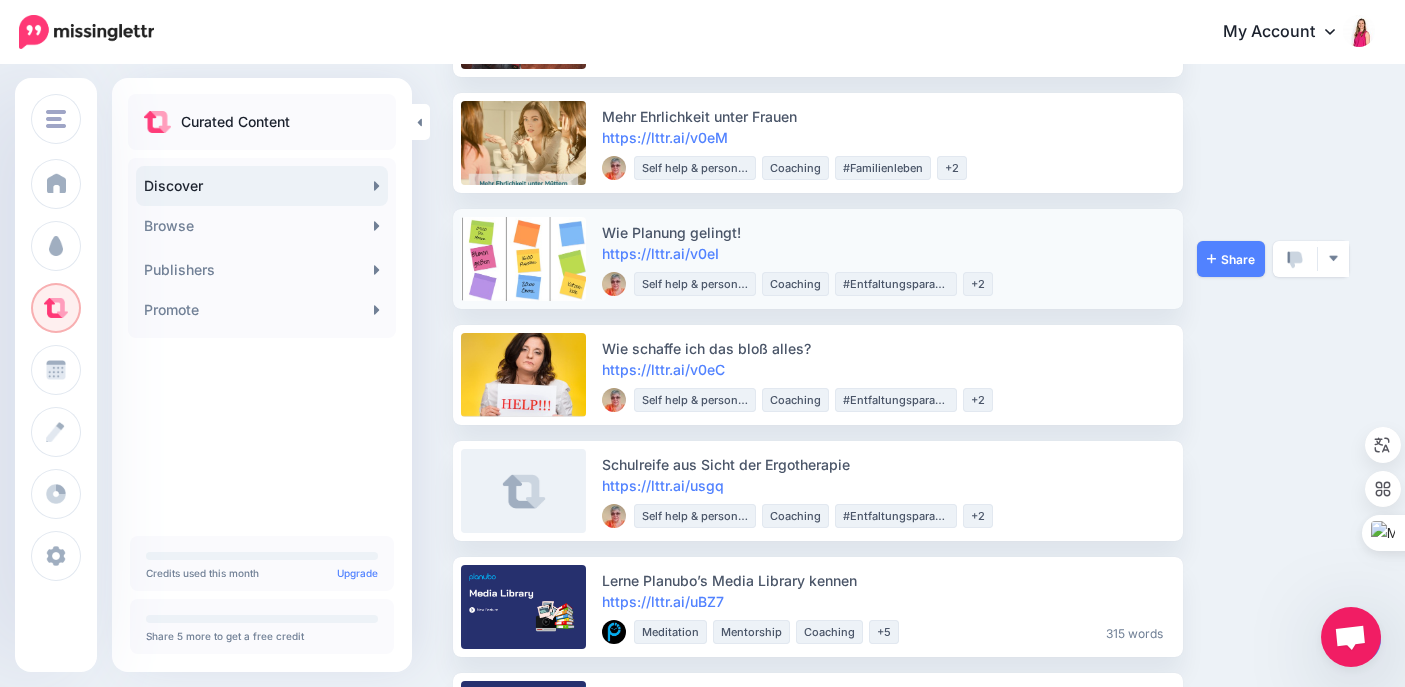 click at bounding box center (523, 259) 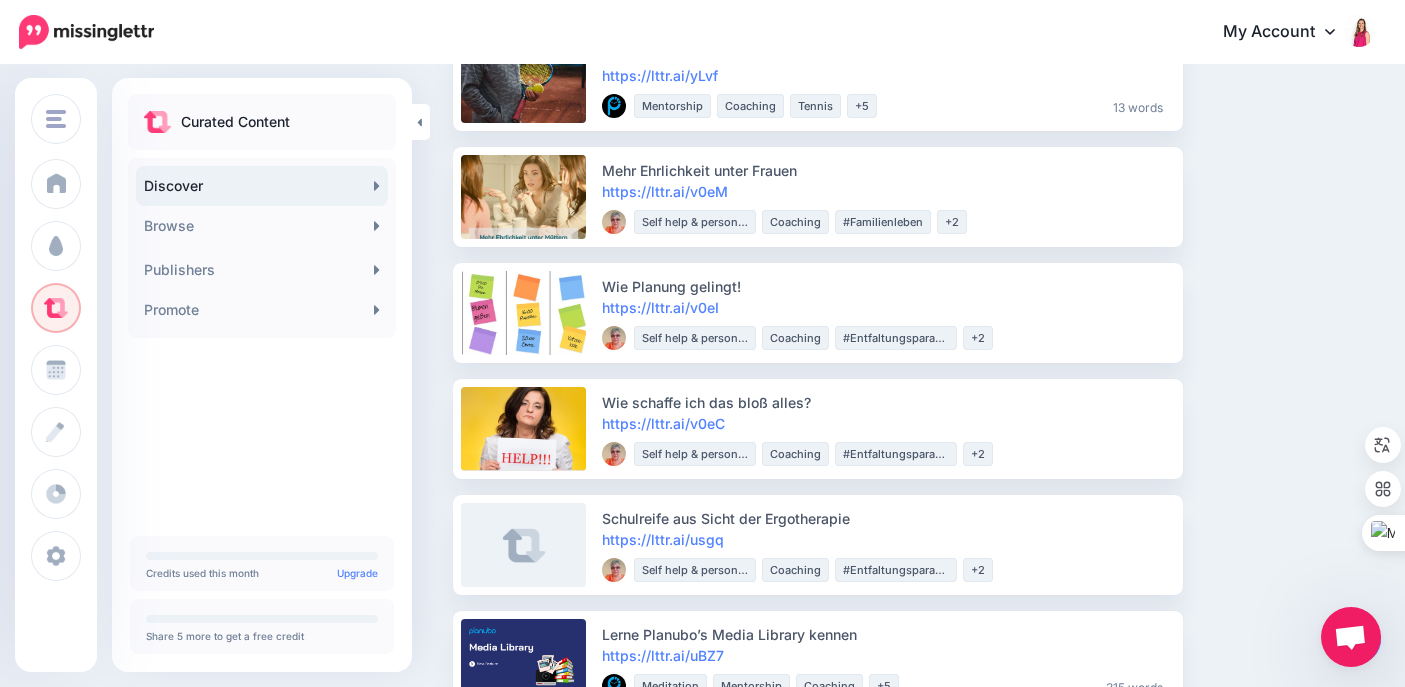 scroll, scrollTop: 819, scrollLeft: 0, axis: vertical 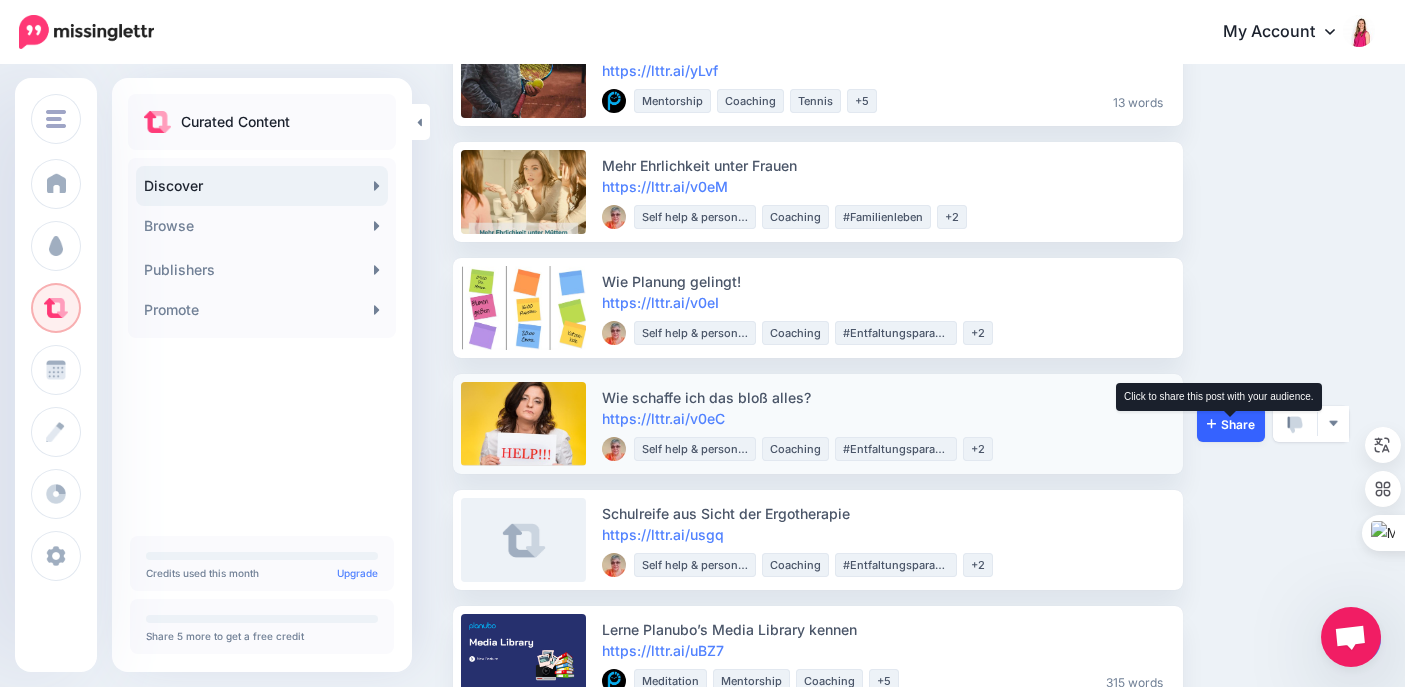 click on "Share" at bounding box center [1231, 424] 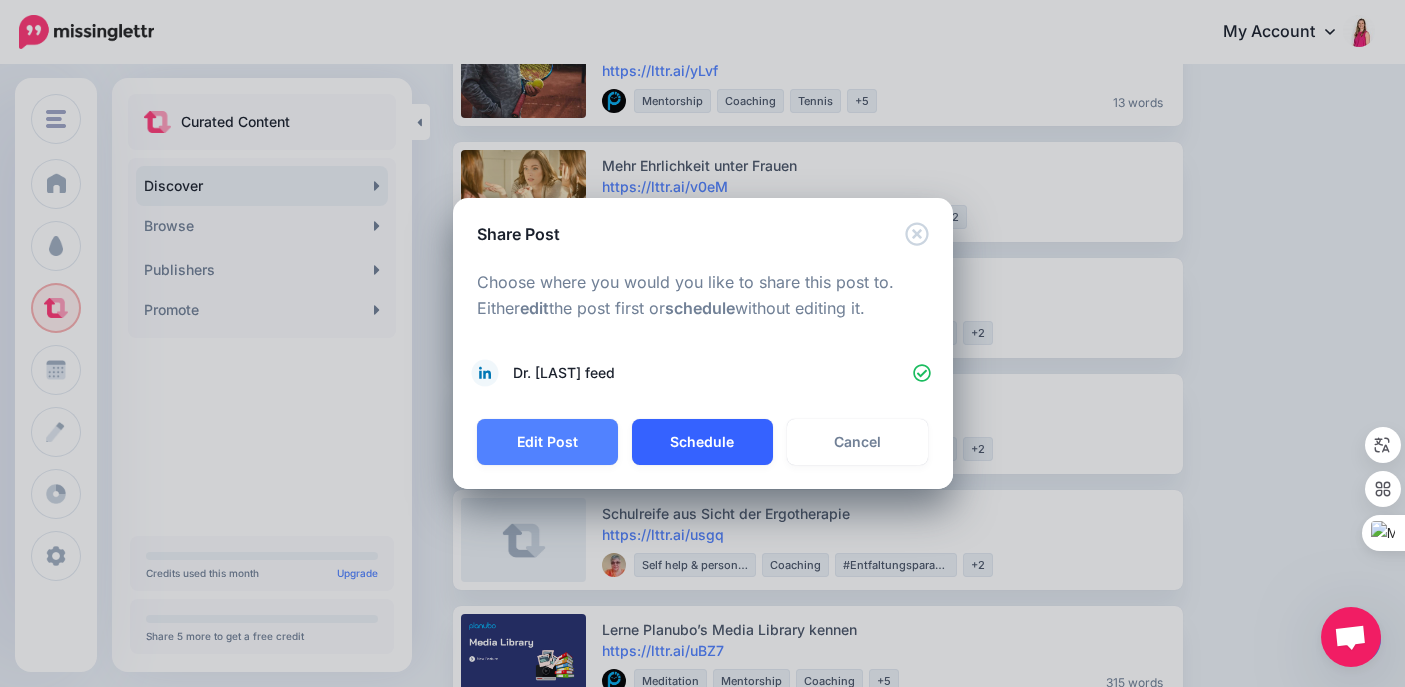 click on "Schedule" at bounding box center (702, 442) 